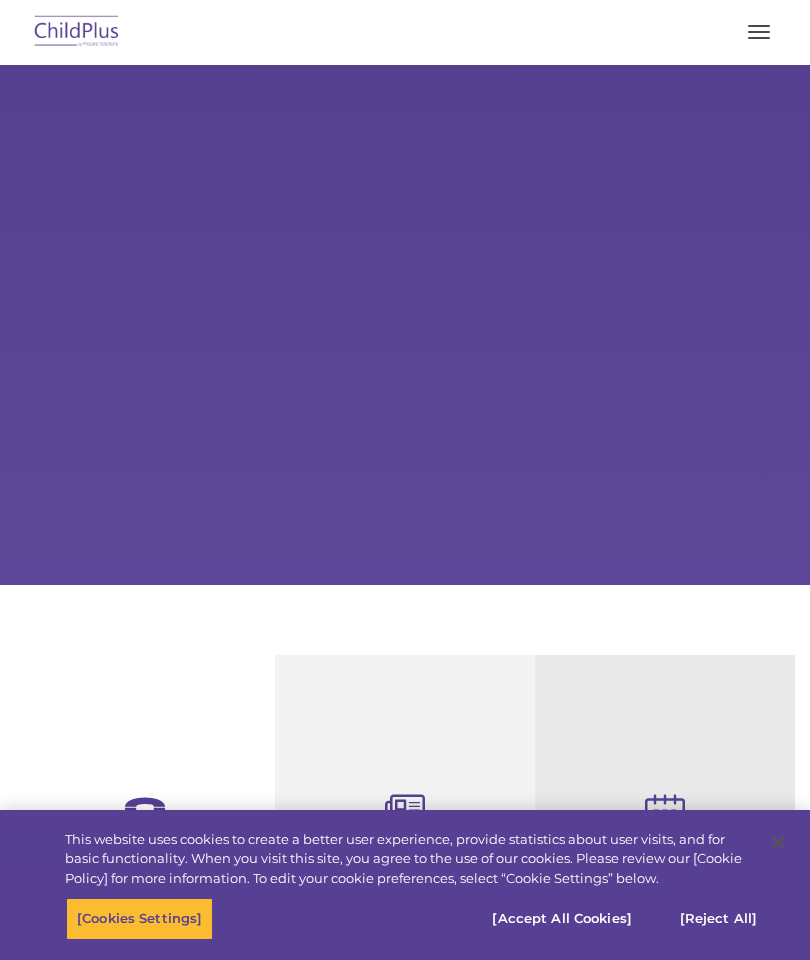 scroll, scrollTop: 0, scrollLeft: 0, axis: both 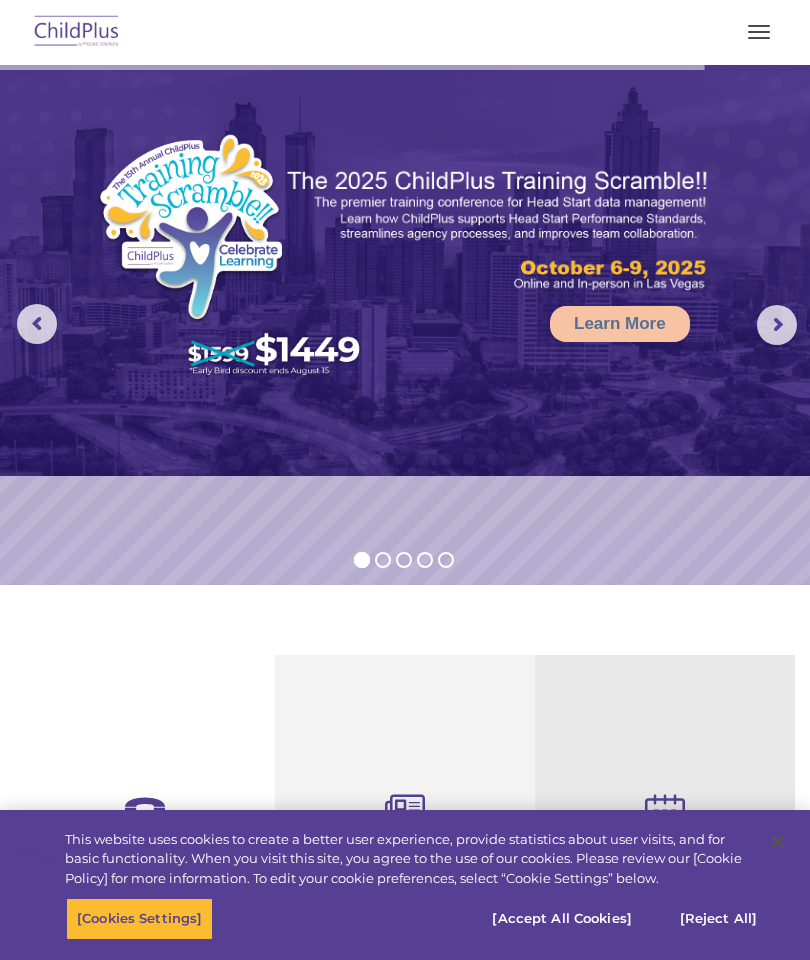 click at bounding box center (759, 32) 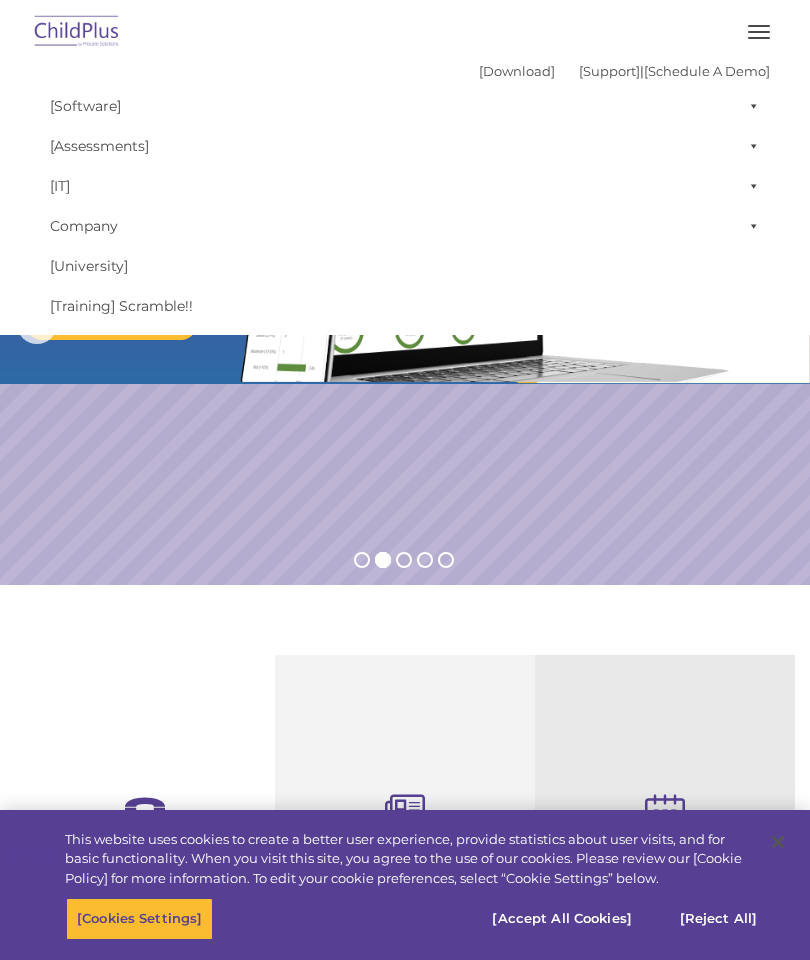 click on "Assessments" at bounding box center (405, 146) 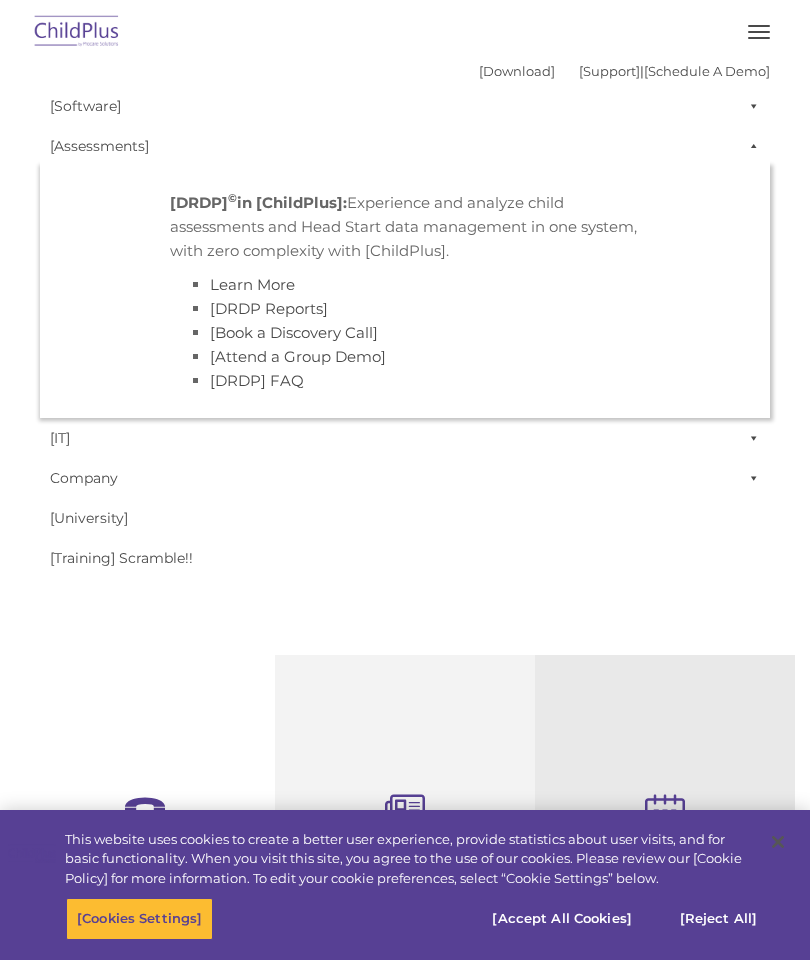 scroll, scrollTop: 4, scrollLeft: 0, axis: vertical 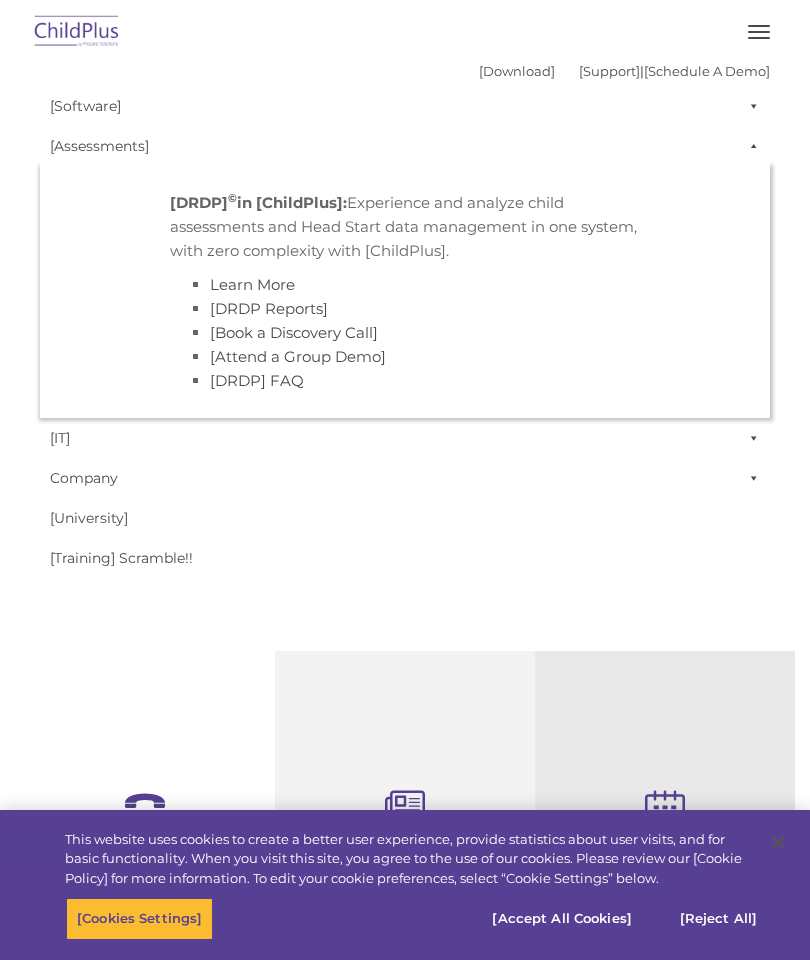 click at bounding box center [750, 146] 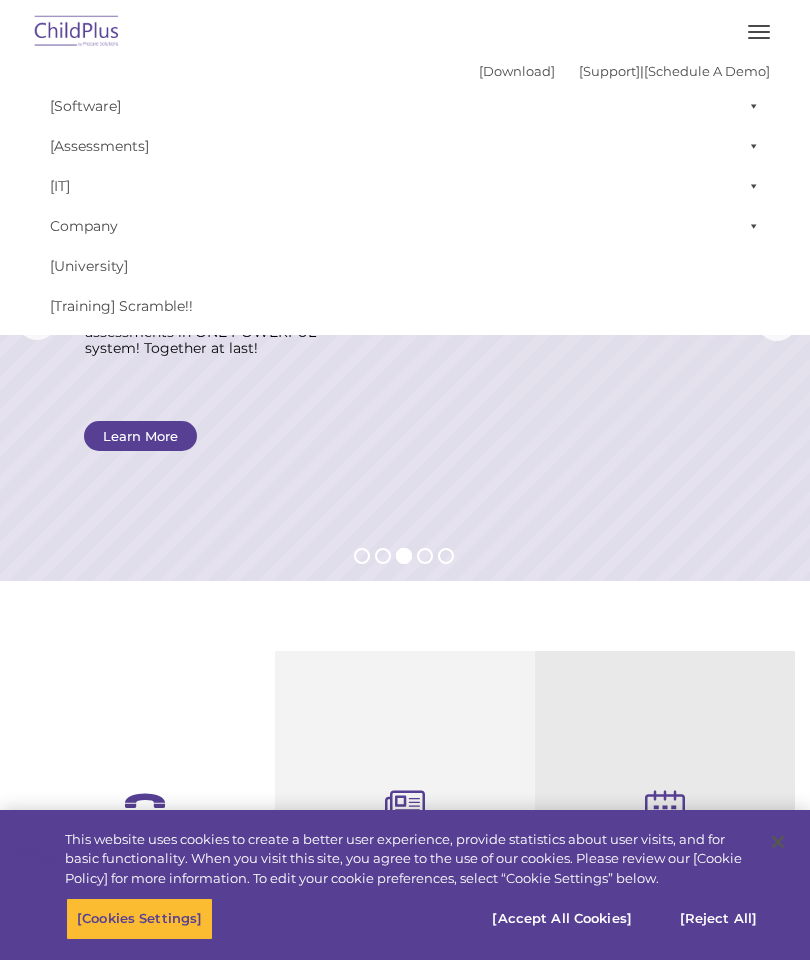 click at bounding box center [759, 26] 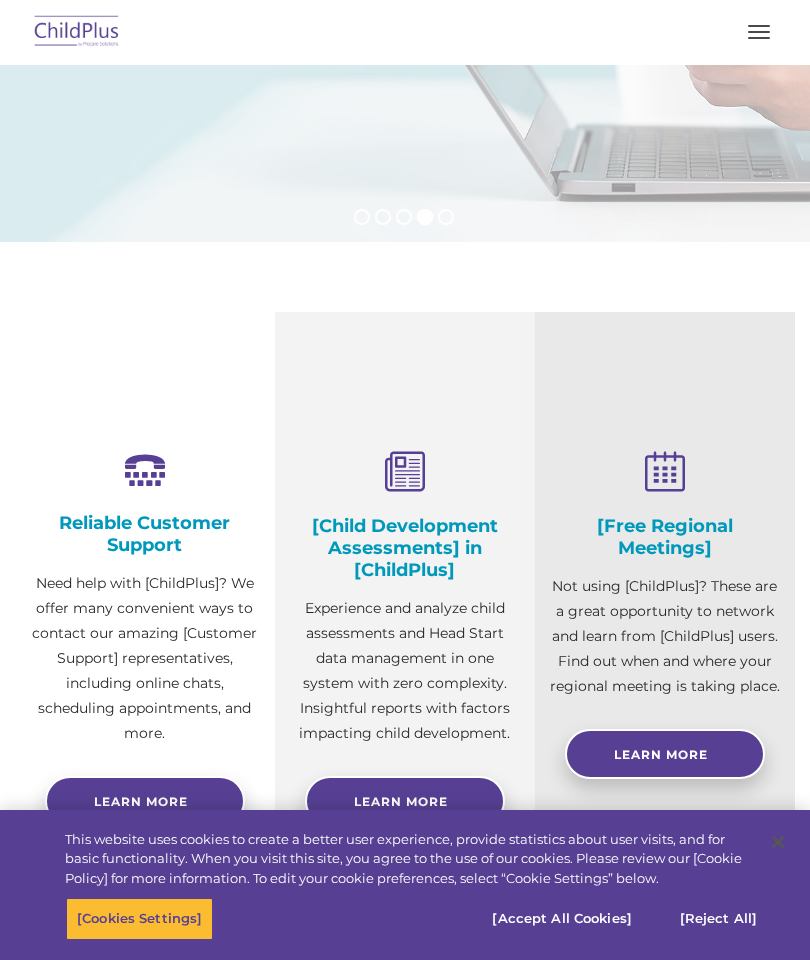 scroll, scrollTop: 0, scrollLeft: 0, axis: both 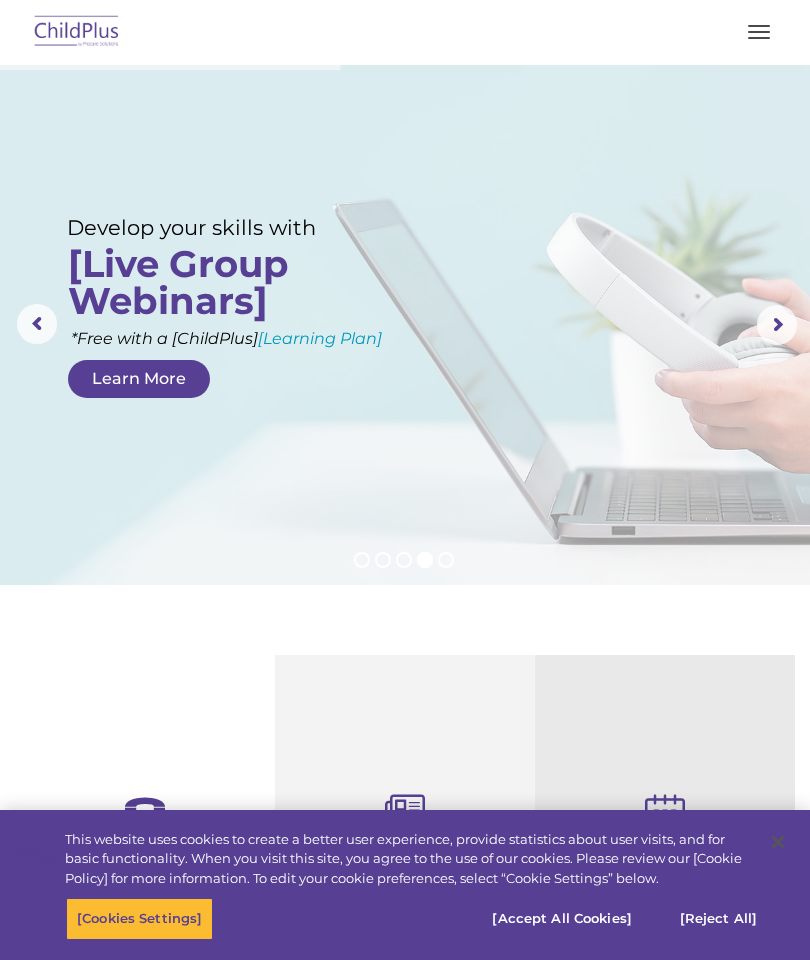 click at bounding box center (759, 32) 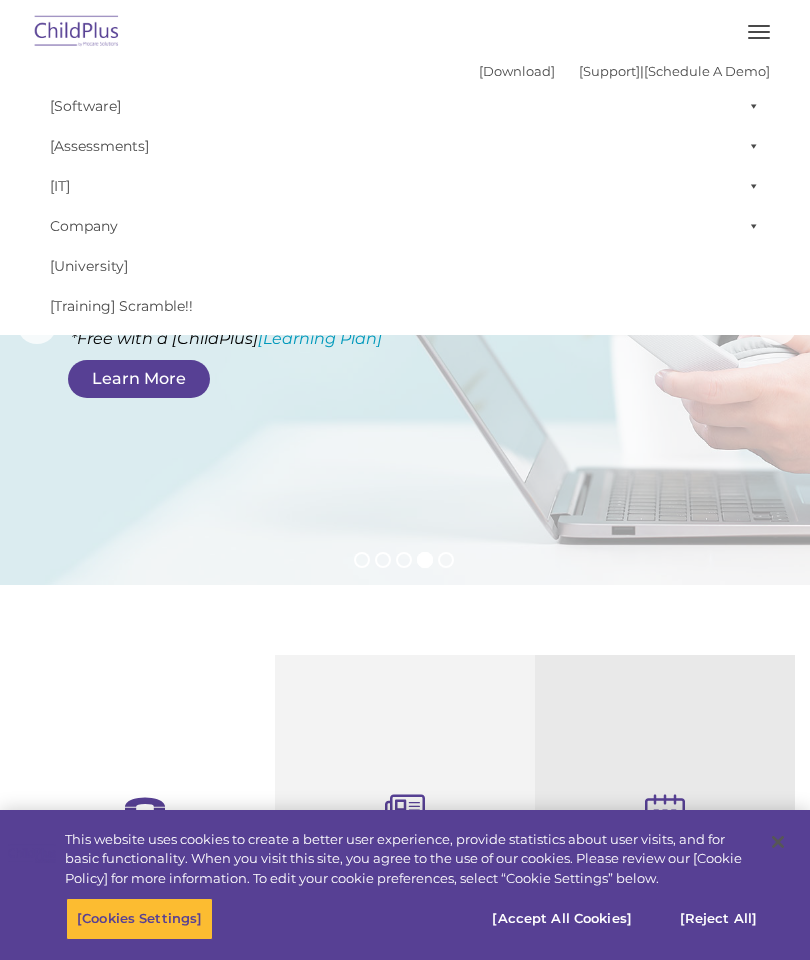 click on "Software" at bounding box center (405, 106) 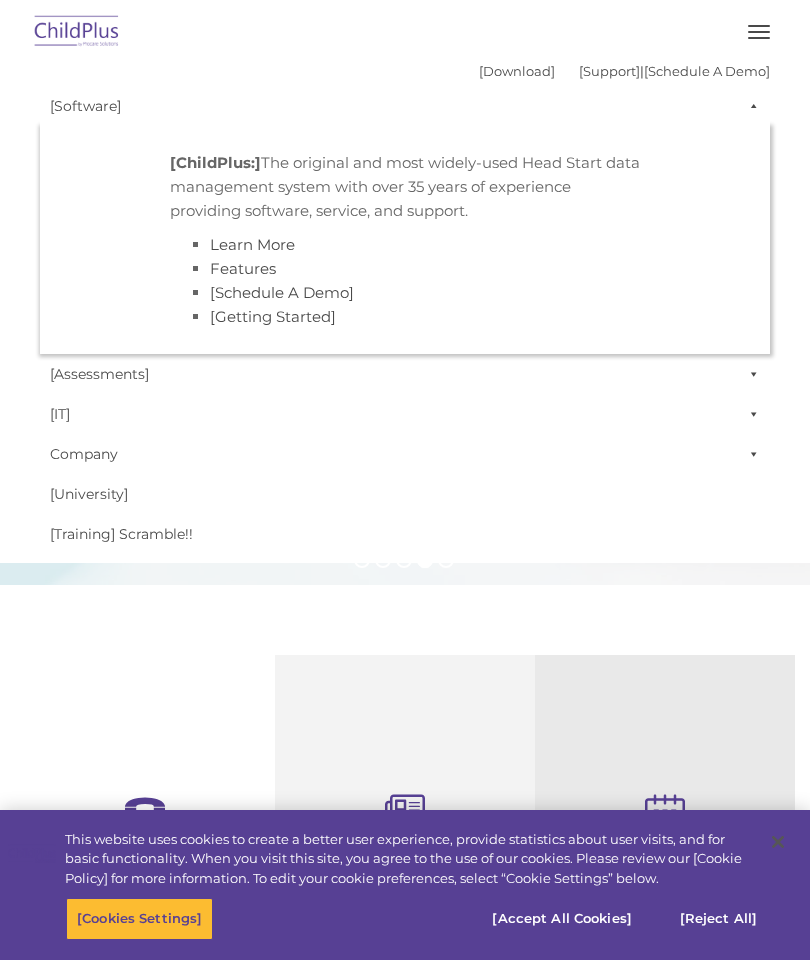 click at bounding box center (750, 106) 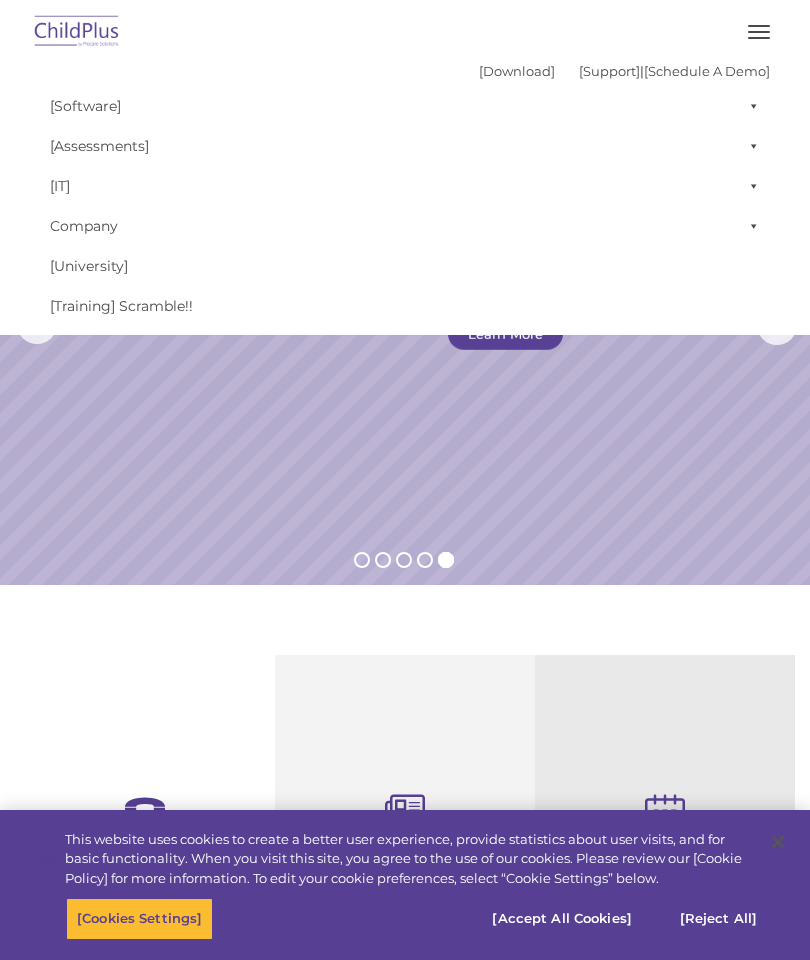 click on "Company" at bounding box center [405, 226] 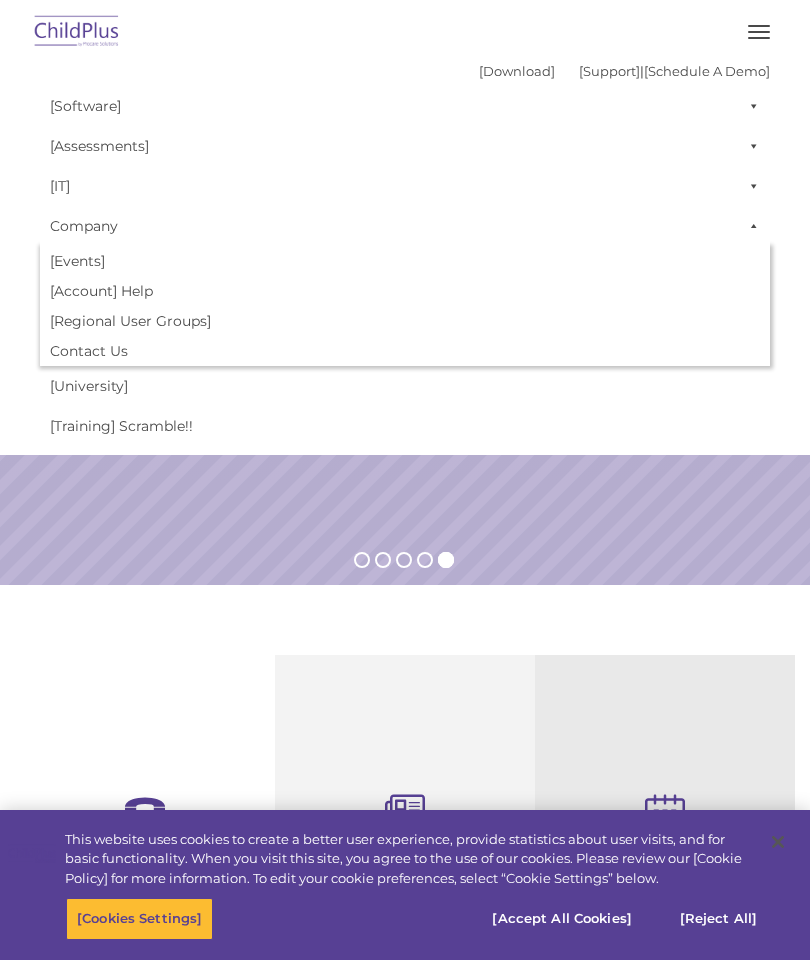click on "Account Help" at bounding box center (405, 291) 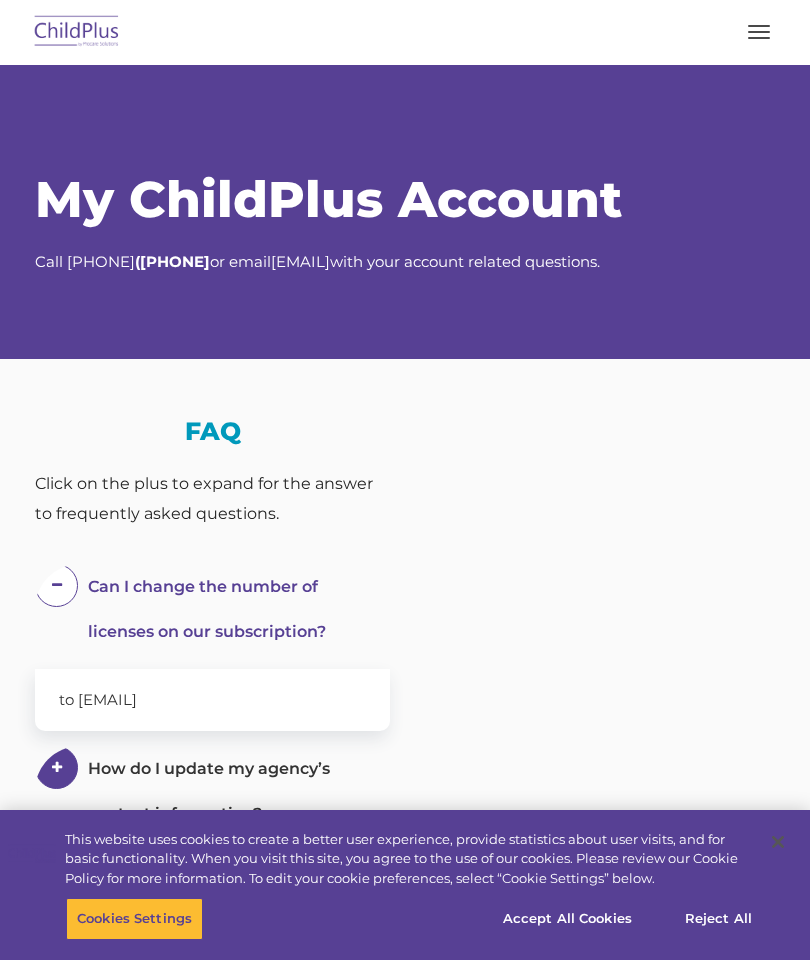 scroll, scrollTop: 0, scrollLeft: 0, axis: both 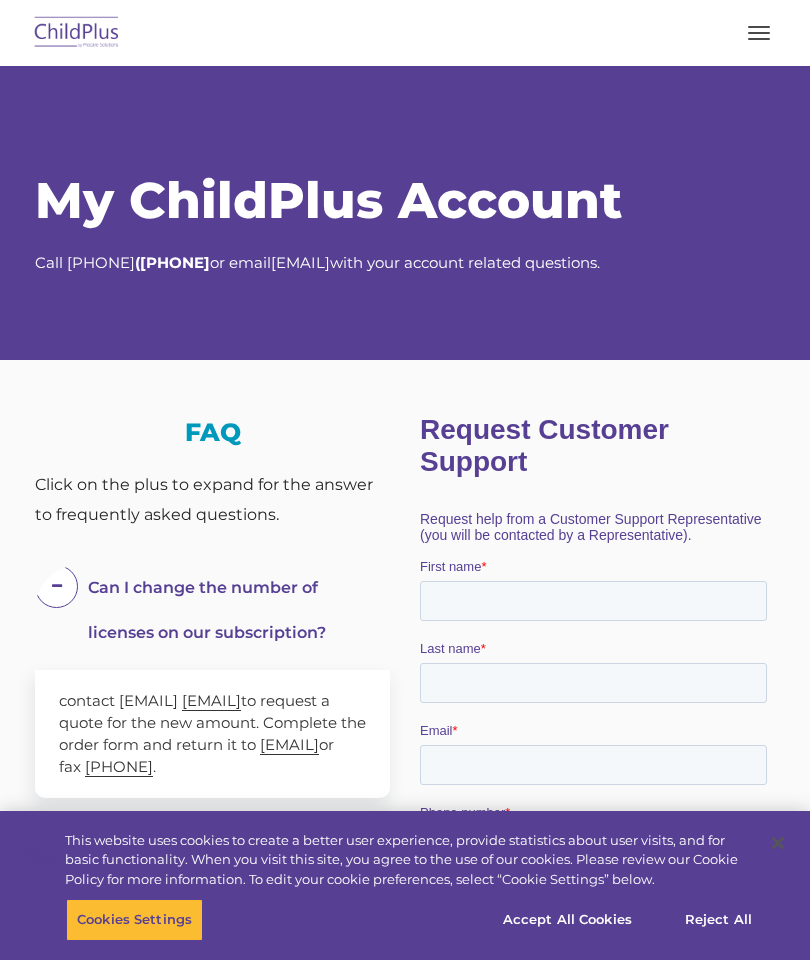 click at bounding box center [759, 32] 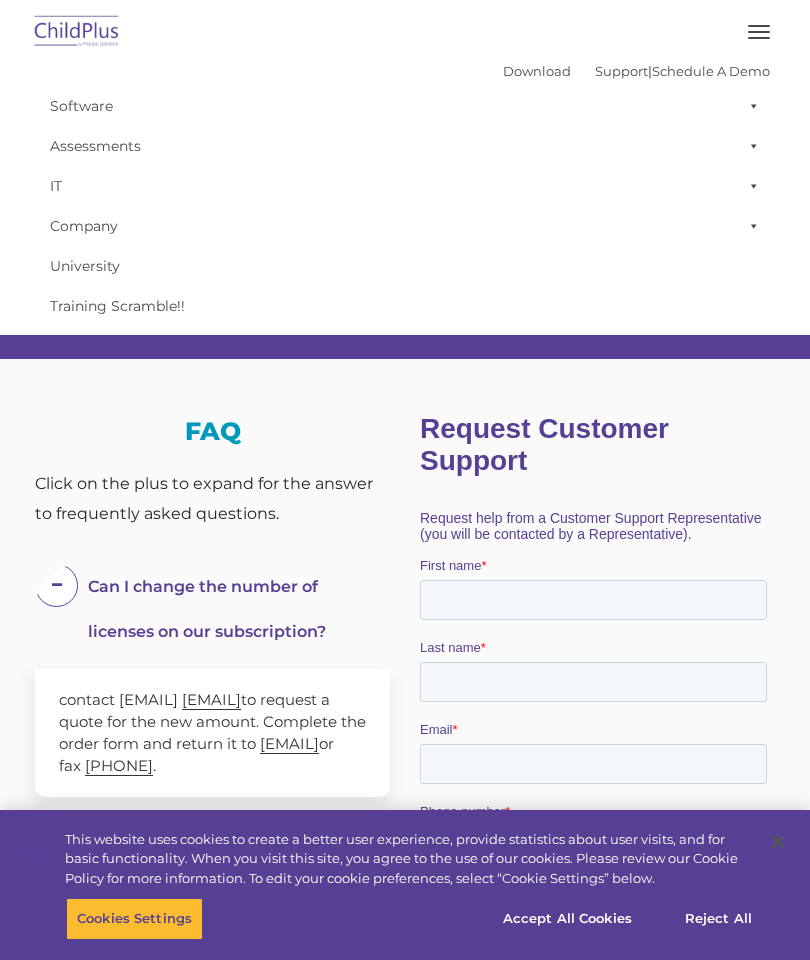 click on "Assessments" at bounding box center [405, 146] 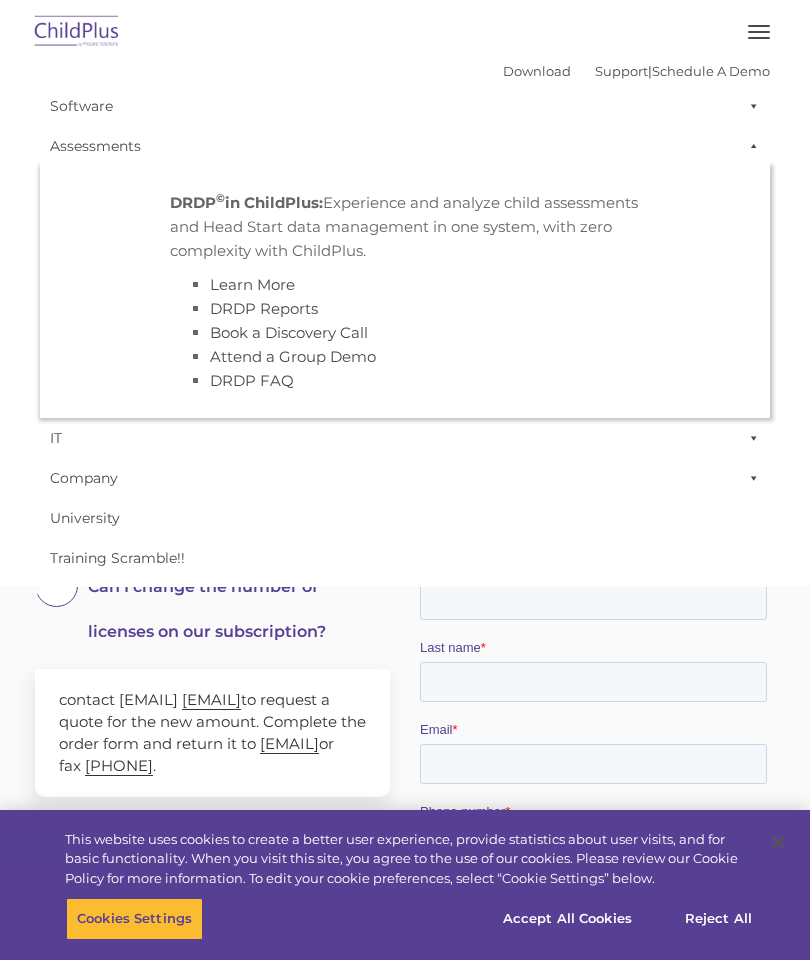 click on "DRDP ©  in ChildPlus:  Experience and analyze child assessments and Head Start data management in one system, with zero complexity with ChildPlus." at bounding box center (405, 227) 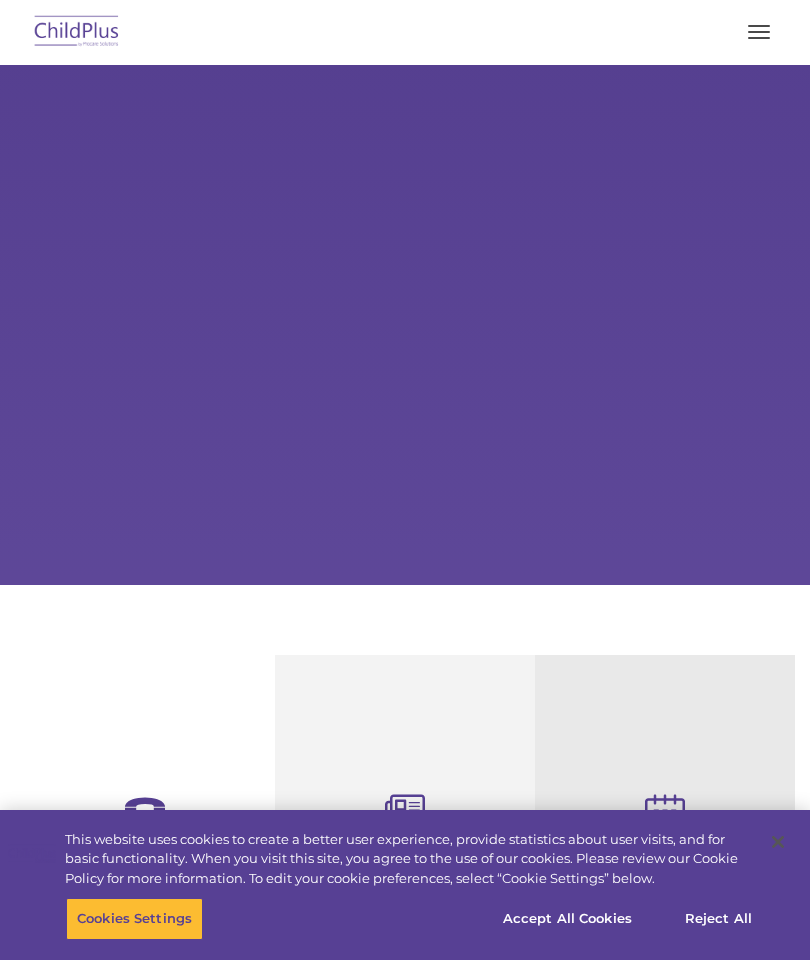 scroll, scrollTop: 0, scrollLeft: 0, axis: both 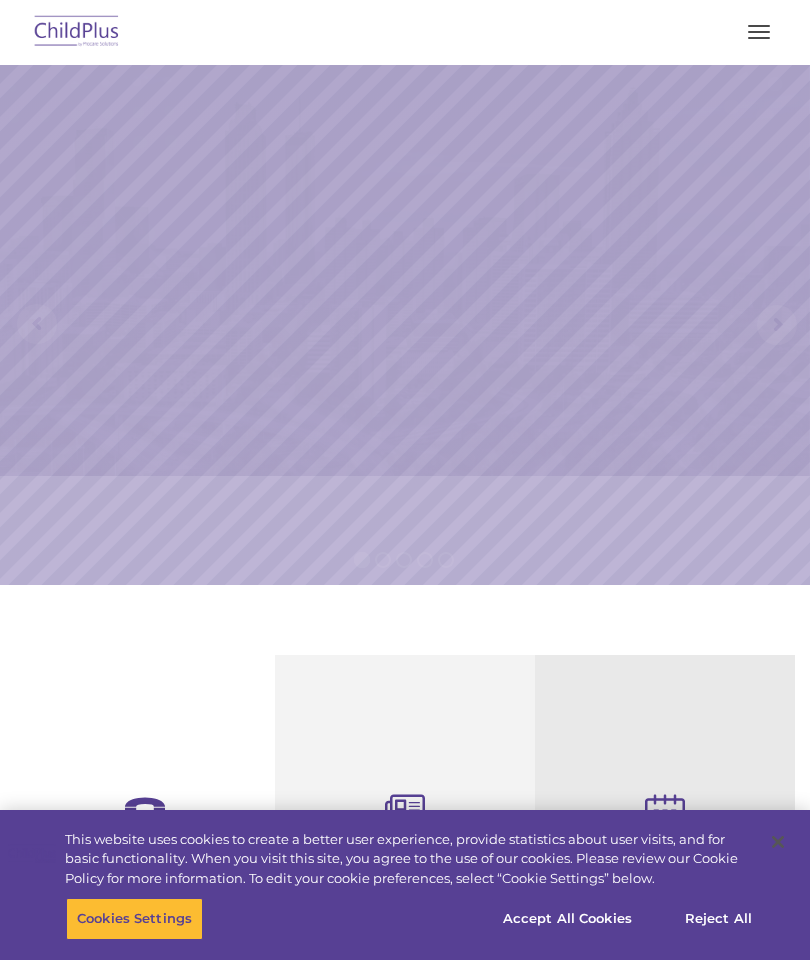 click at bounding box center [77, 32] 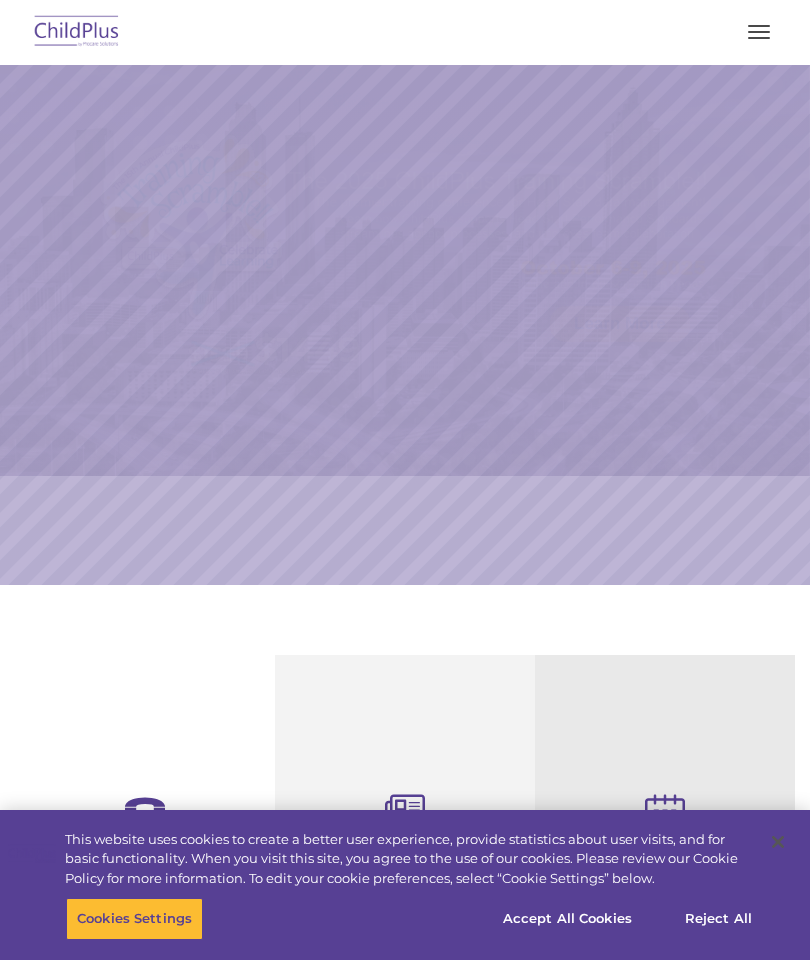scroll, scrollTop: 0, scrollLeft: 0, axis: both 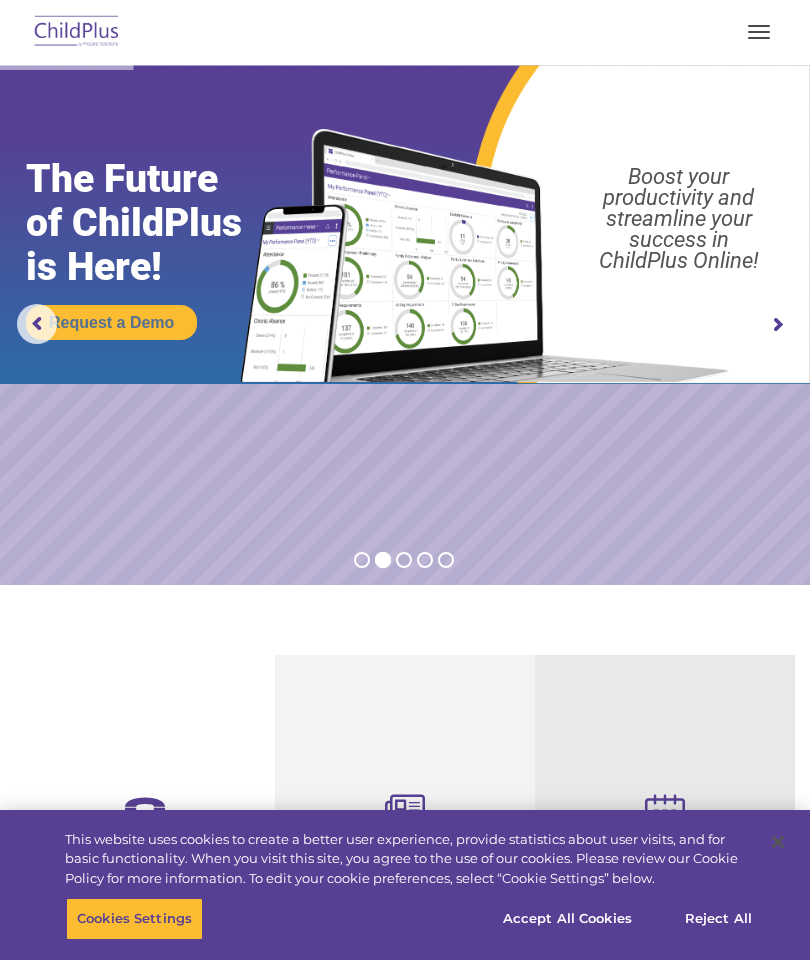 click at bounding box center (405, 32) 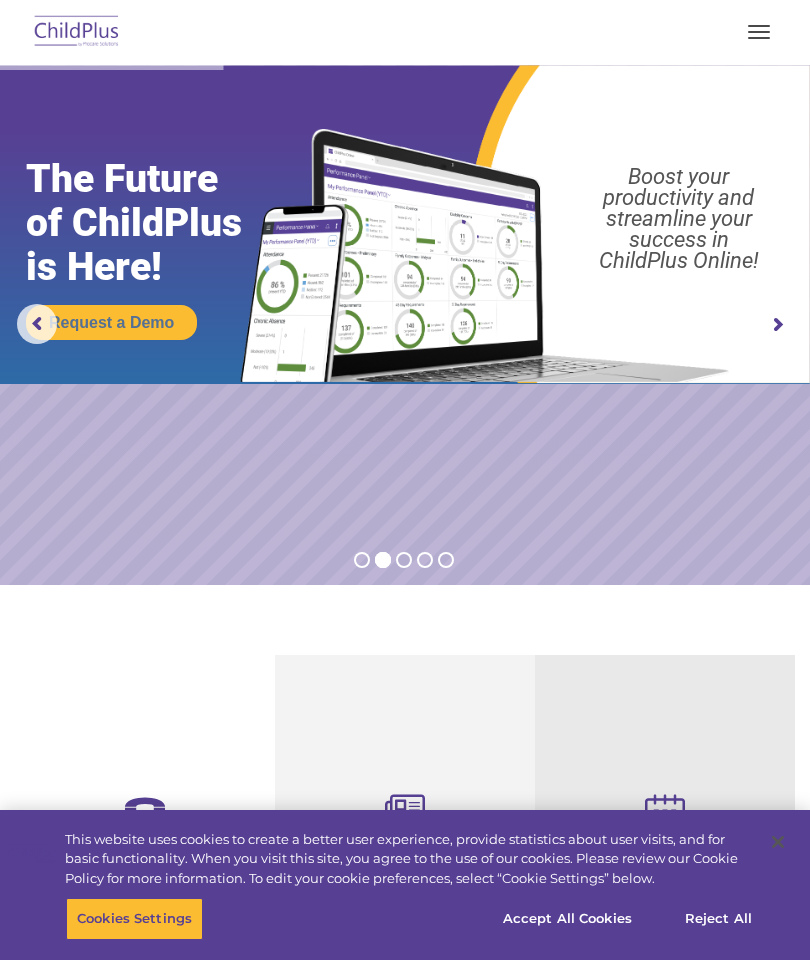 click at bounding box center [759, 32] 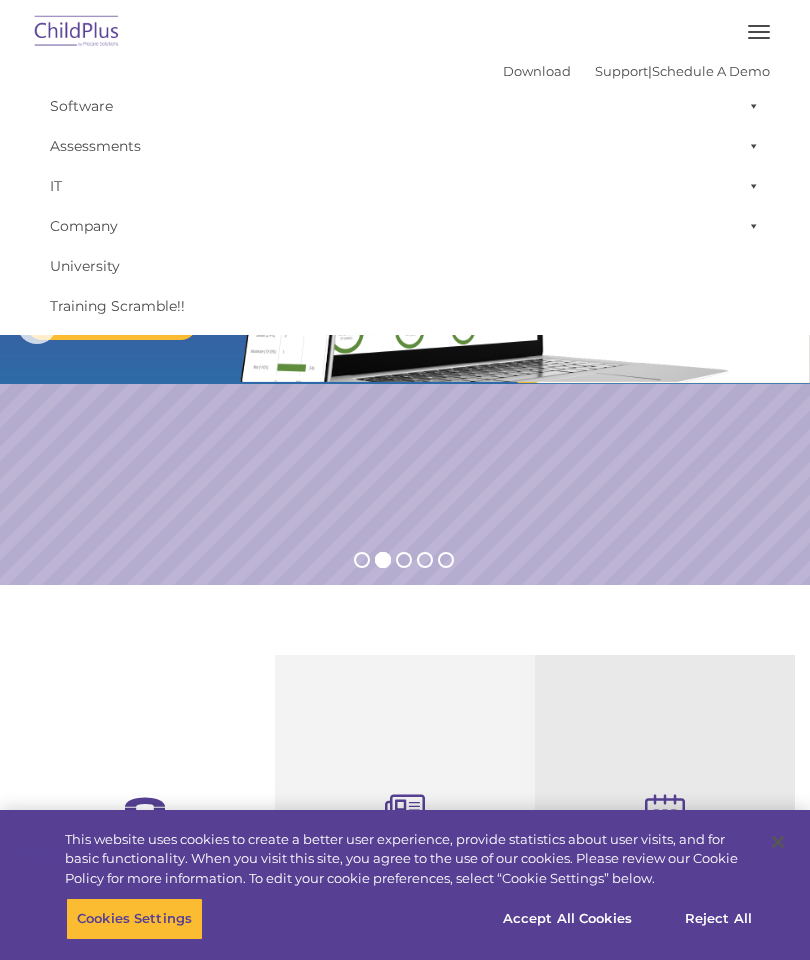 click on "Download" at bounding box center (537, 71) 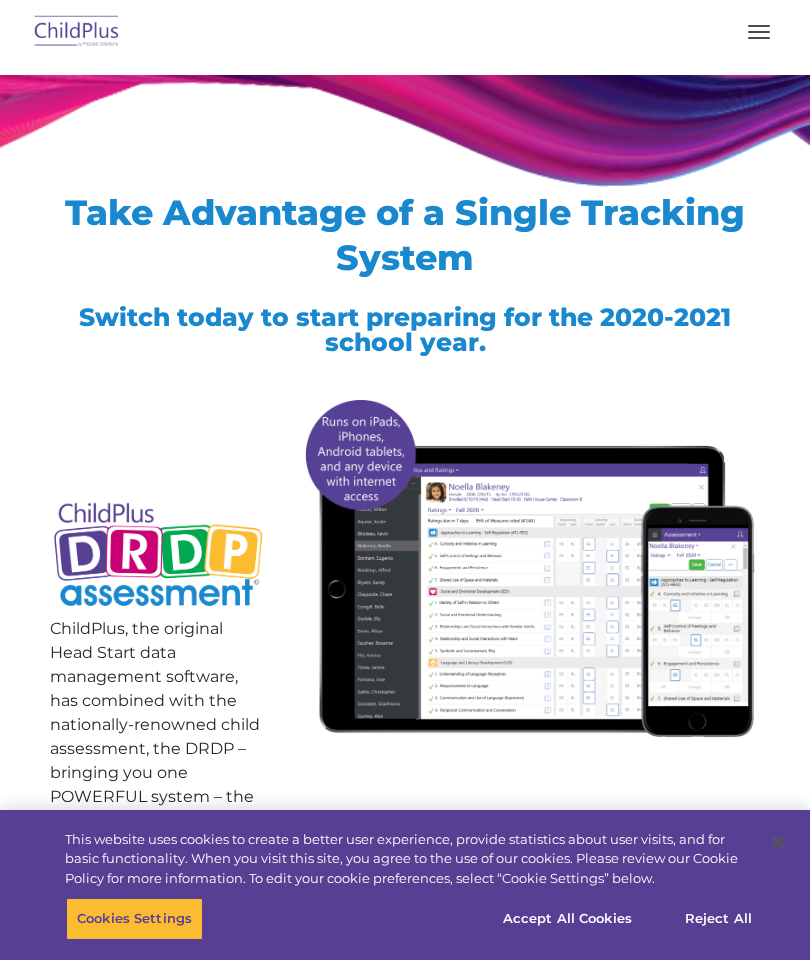 scroll, scrollTop: 0, scrollLeft: 0, axis: both 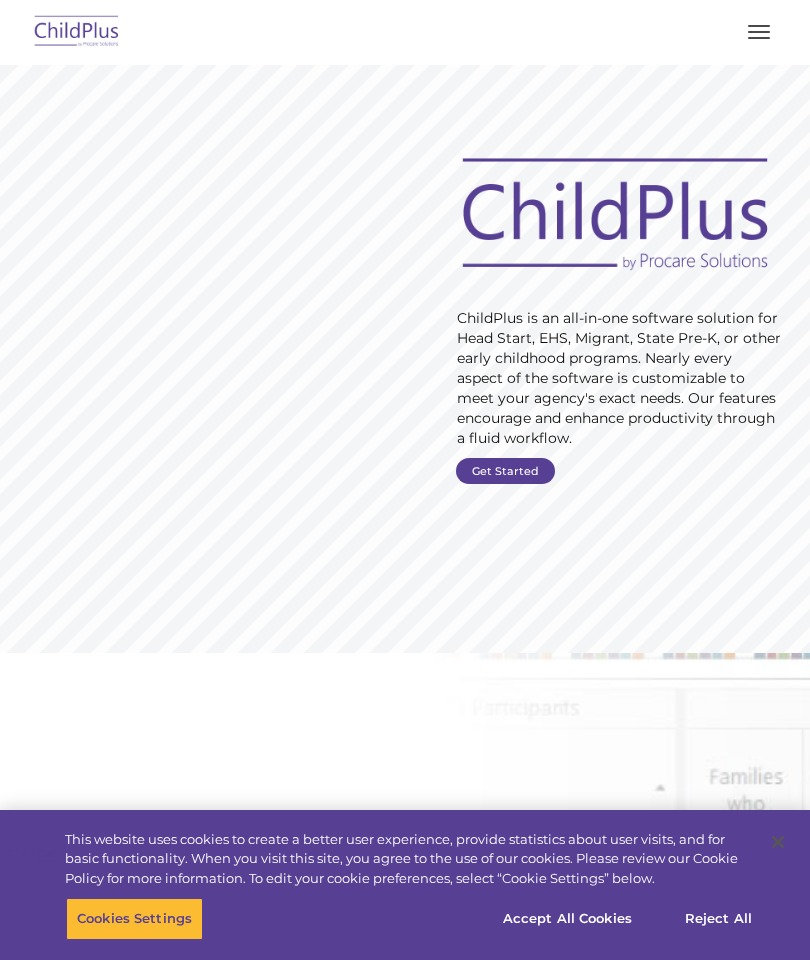 click on "ChildPlus is an all-in-one software solution for Head Start, EHS, Migrant, State Pre-K, or other early childhood programs. Nearly every aspect of the software is customizable to meet your agency's exact needs. Our features encourage and enhance productivity through a fluid workflow." at bounding box center [619, 378] 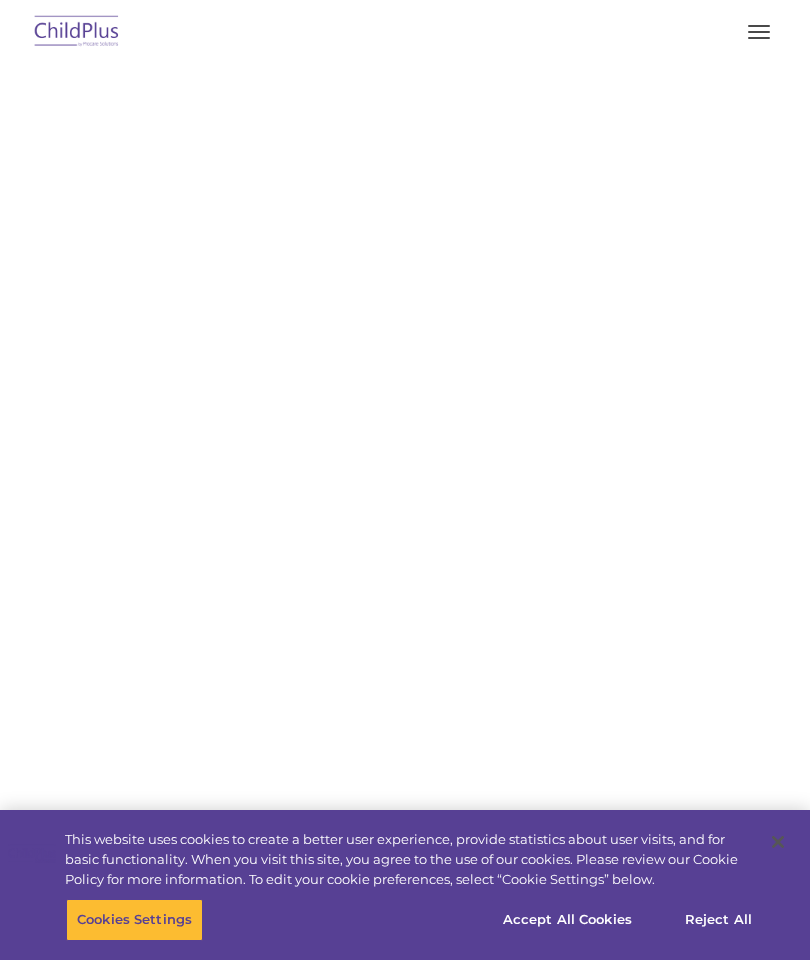 scroll, scrollTop: 0, scrollLeft: 0, axis: both 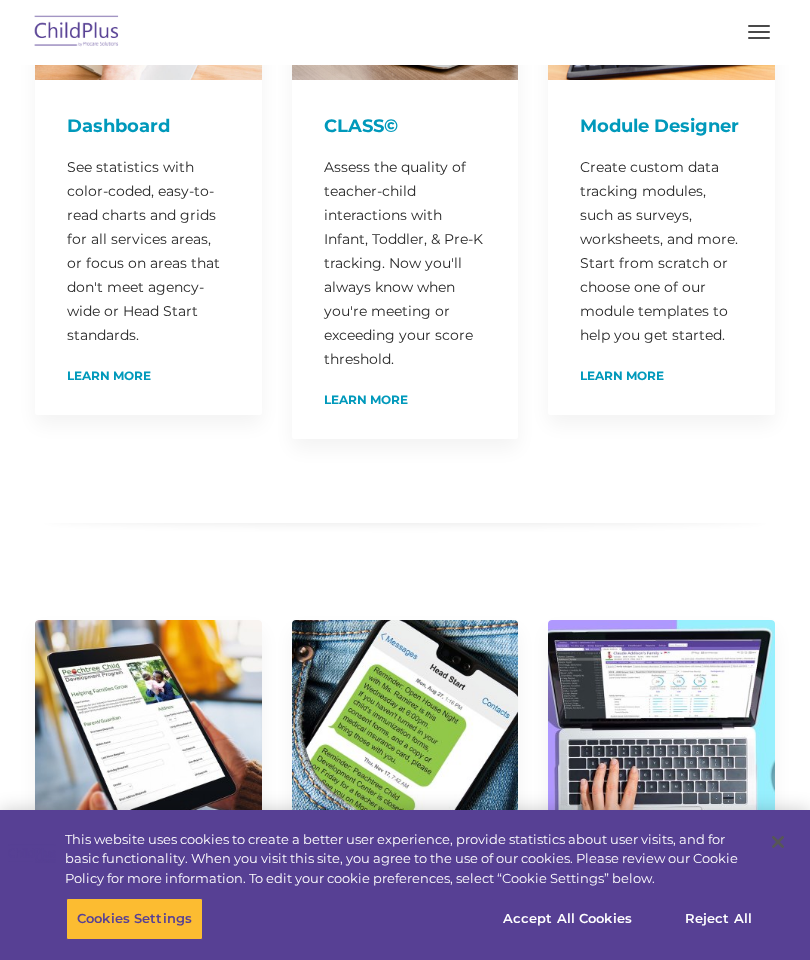 click on "Learn More" at bounding box center [109, 376] 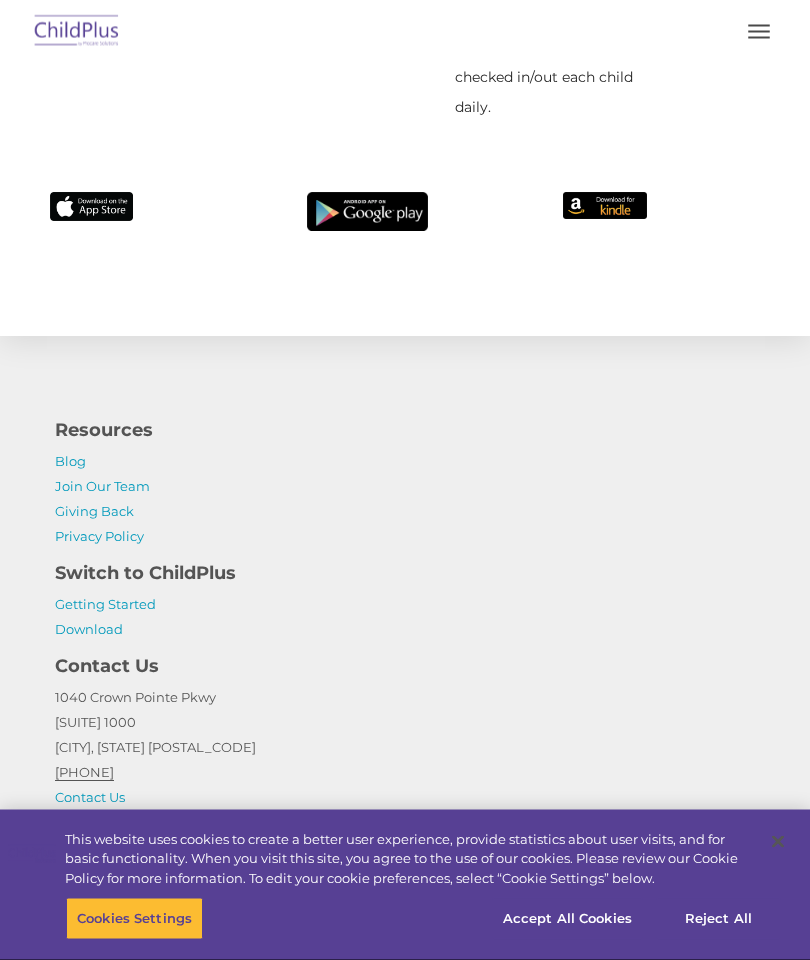 scroll, scrollTop: 17833, scrollLeft: 0, axis: vertical 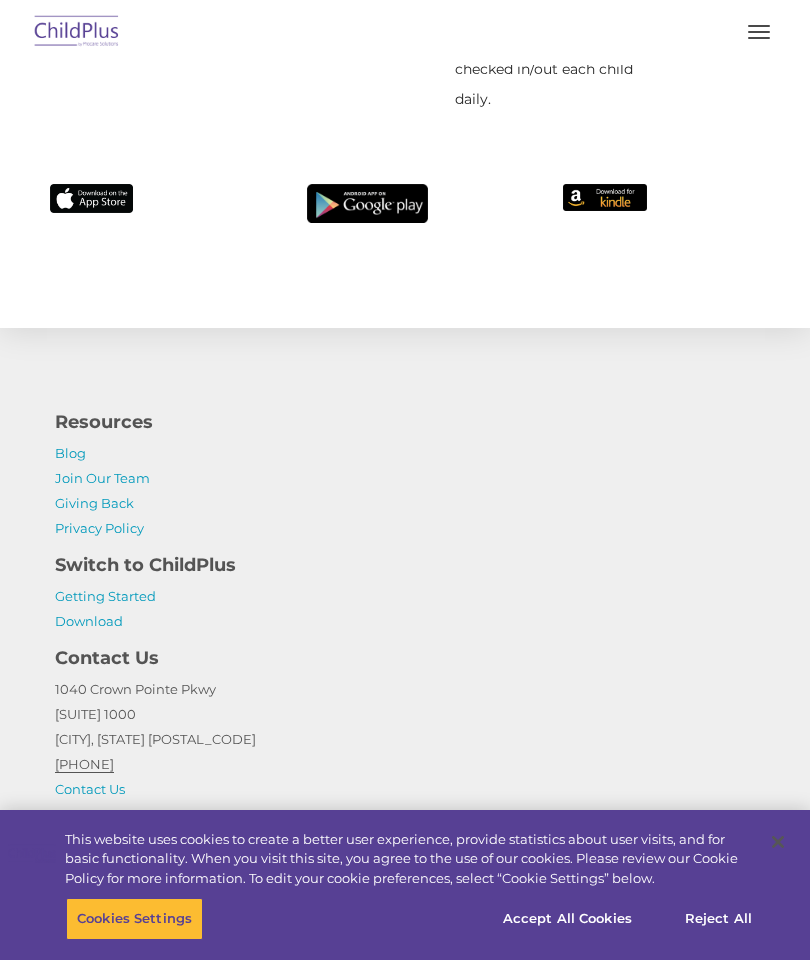 click on "Download" at bounding box center (89, 621) 